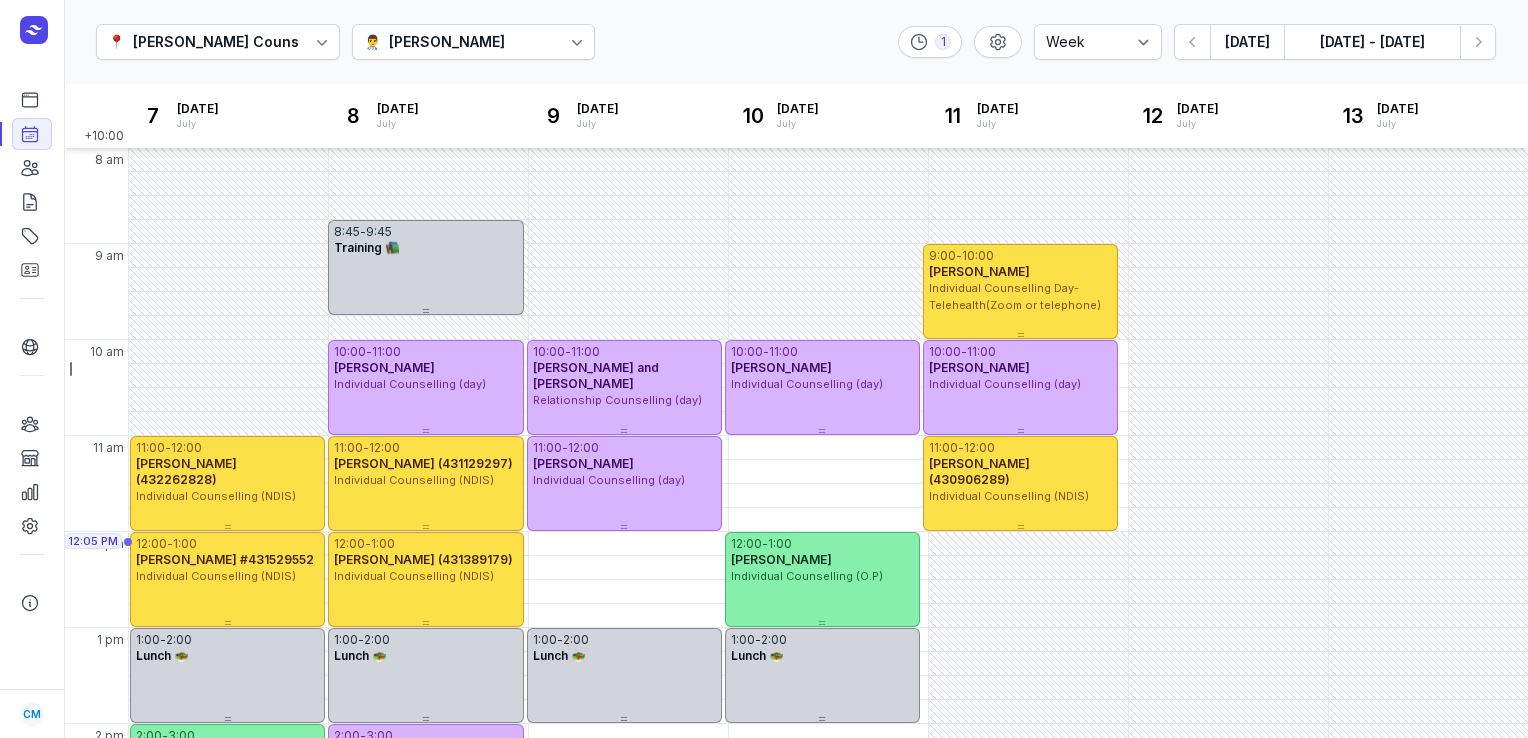 select on "week" 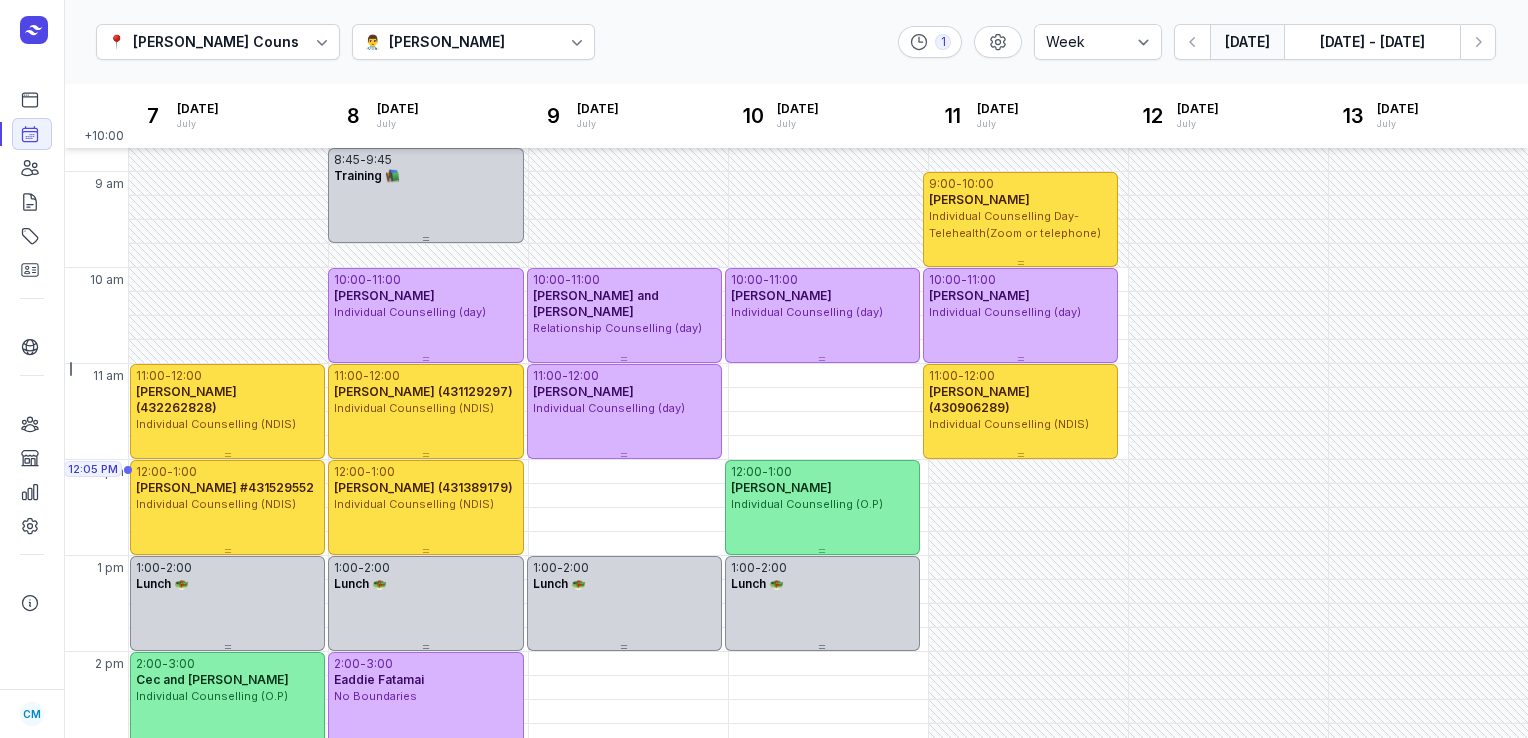 click on "[DATE]" at bounding box center (1247, 42) 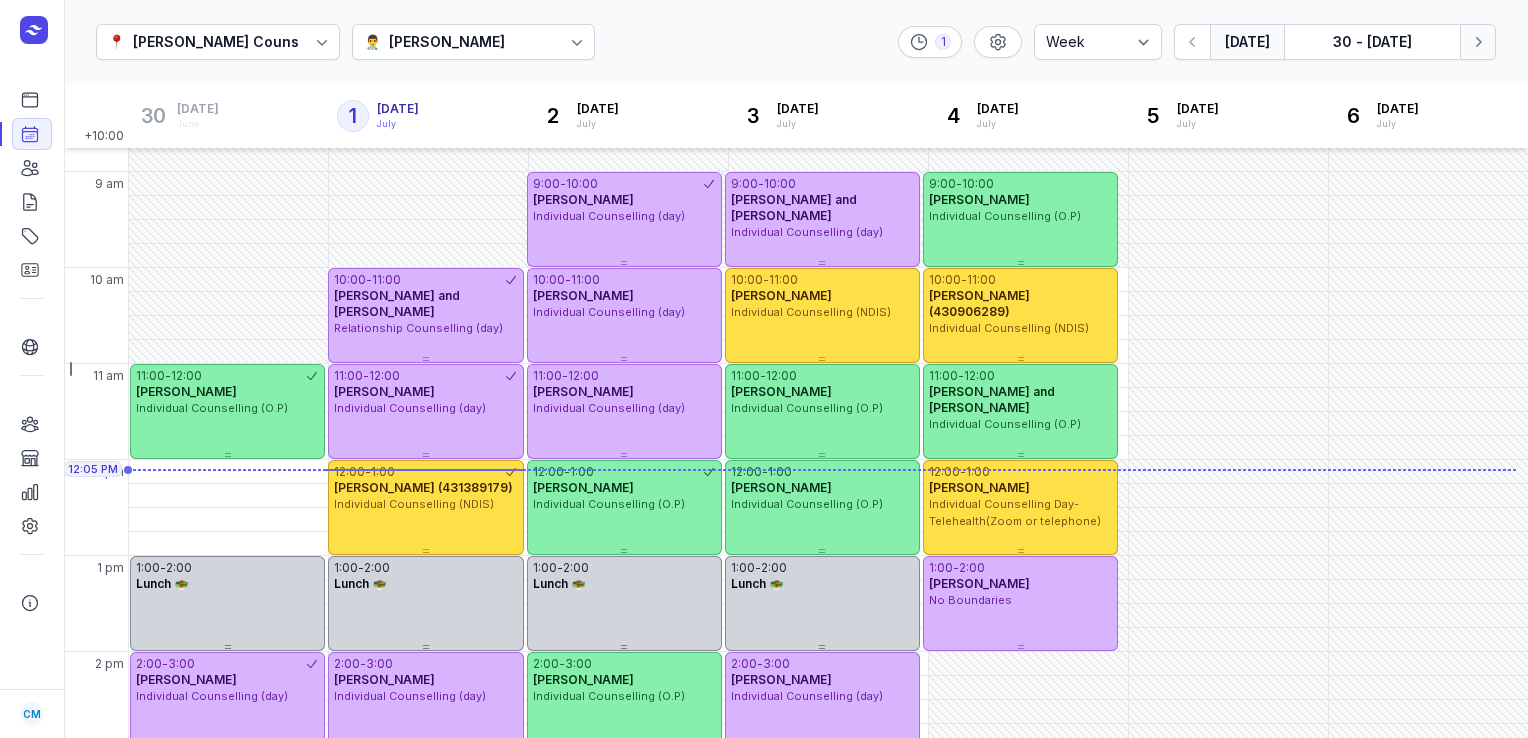 click 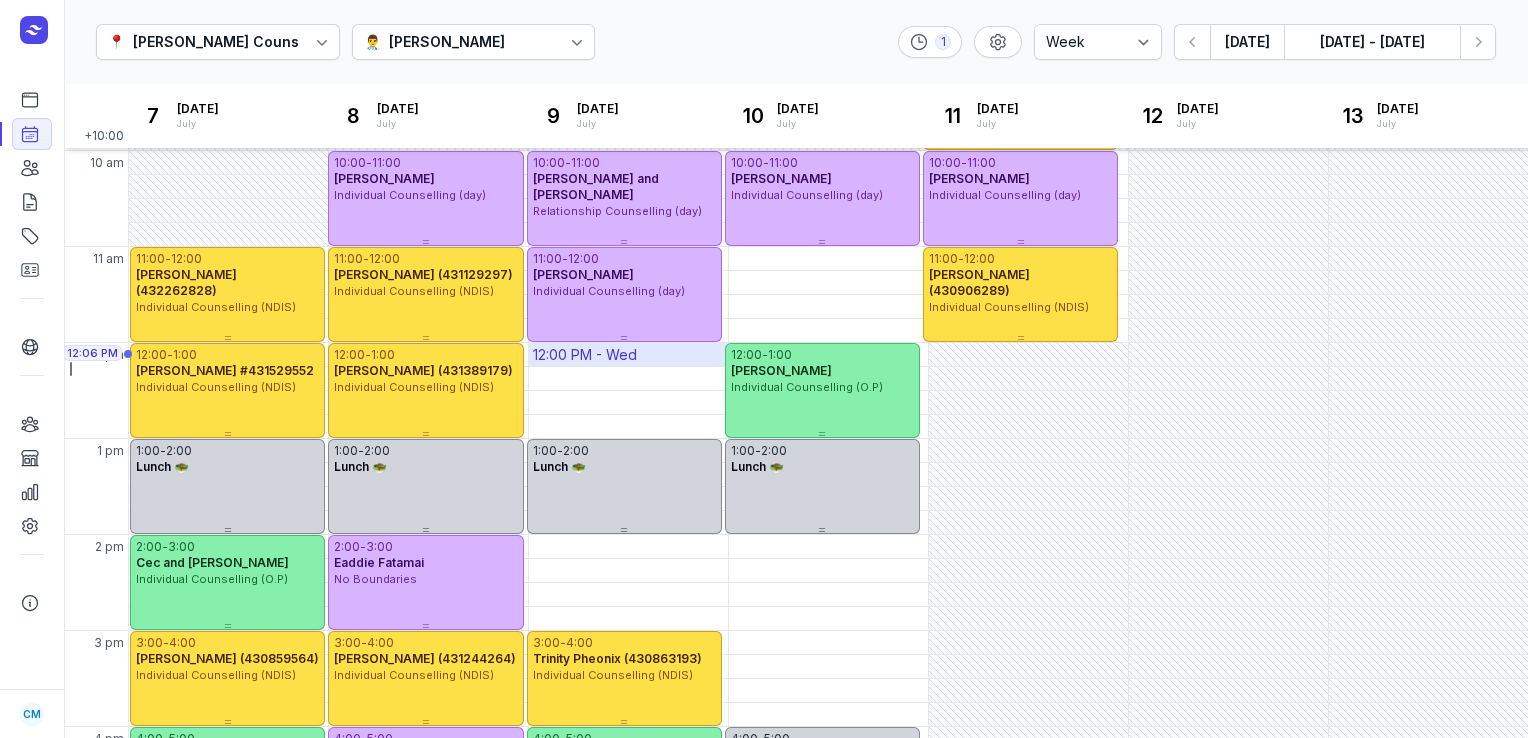 scroll, scrollTop: 188, scrollLeft: 0, axis: vertical 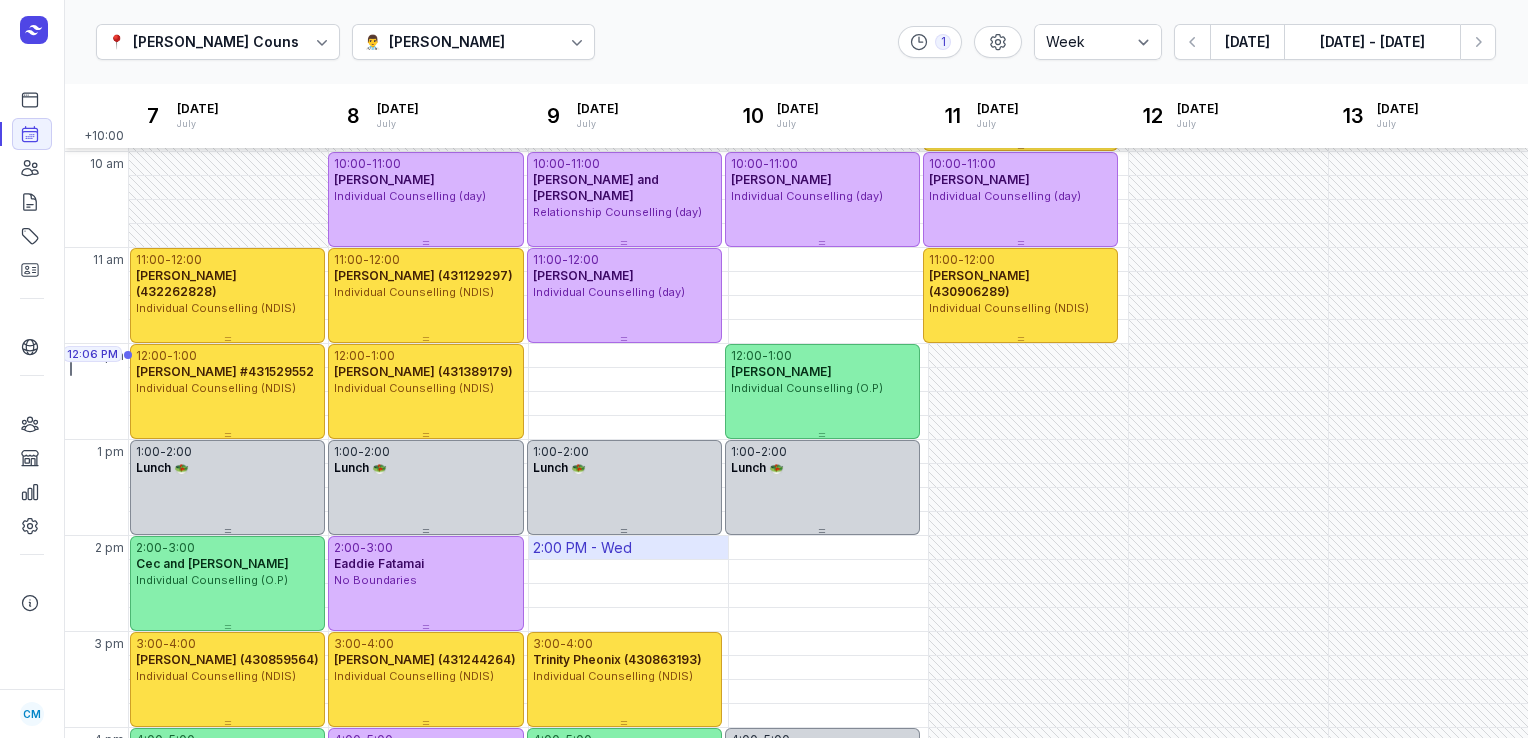 click on "2:00 PM - Wed" at bounding box center [582, 548] 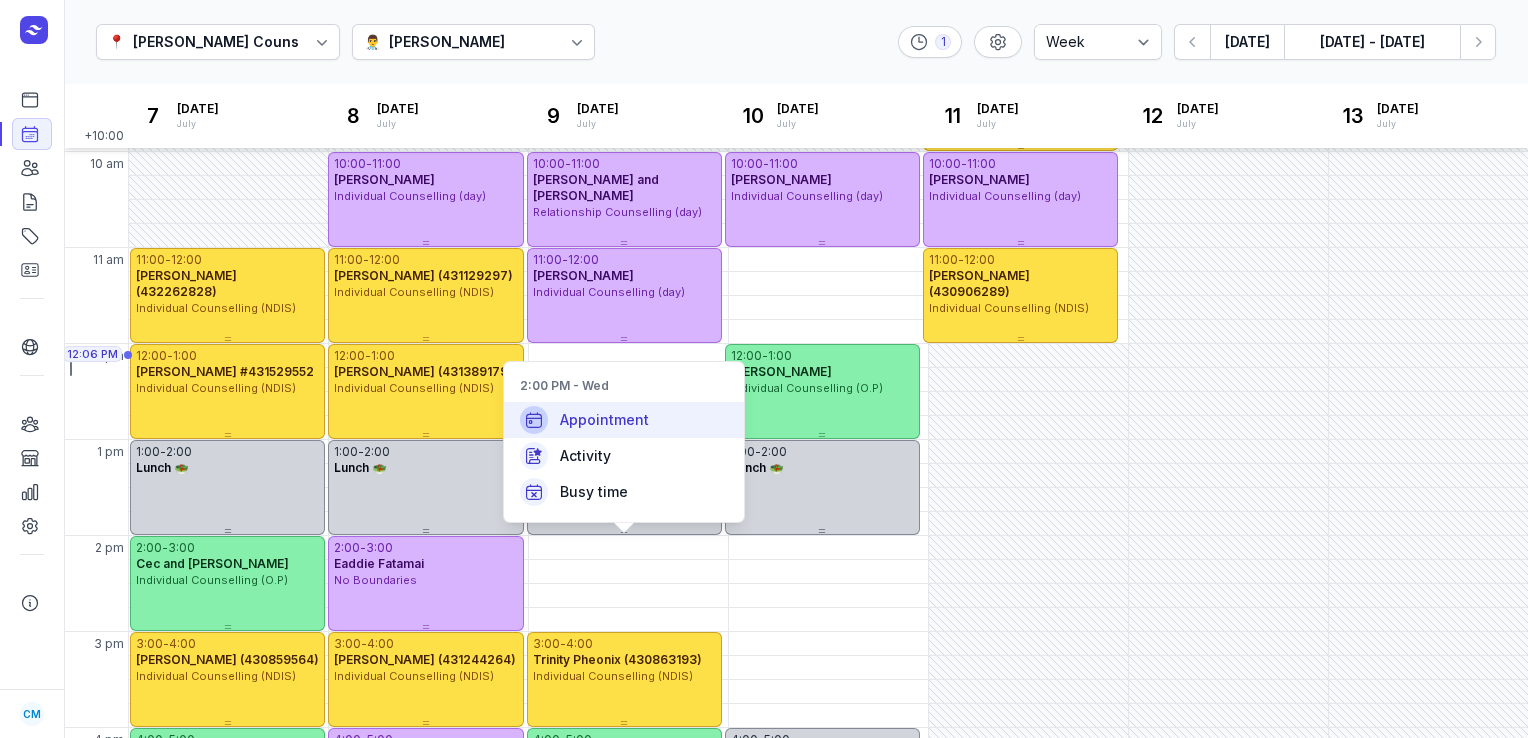 click on "Appointment" at bounding box center [604, 420] 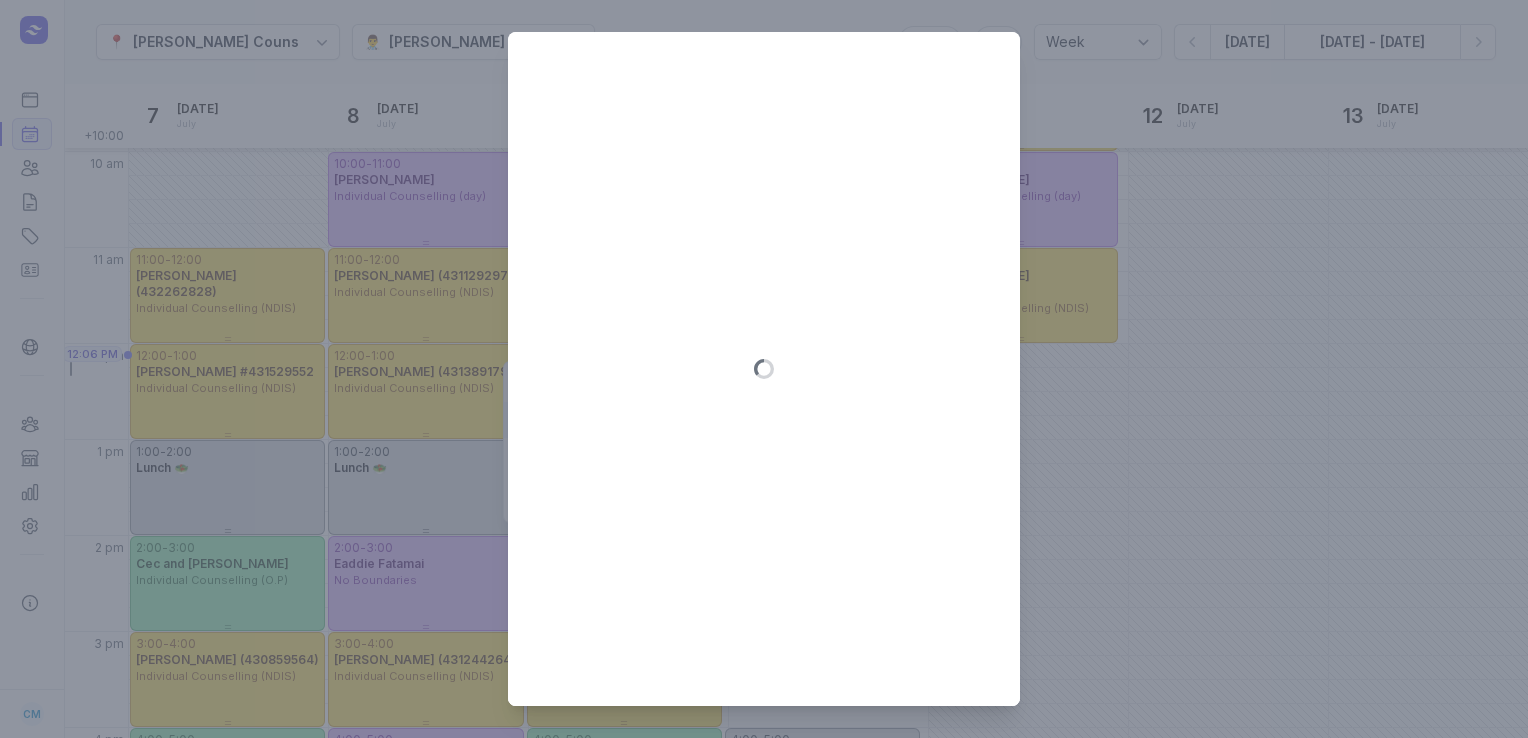 type on "[DATE]" 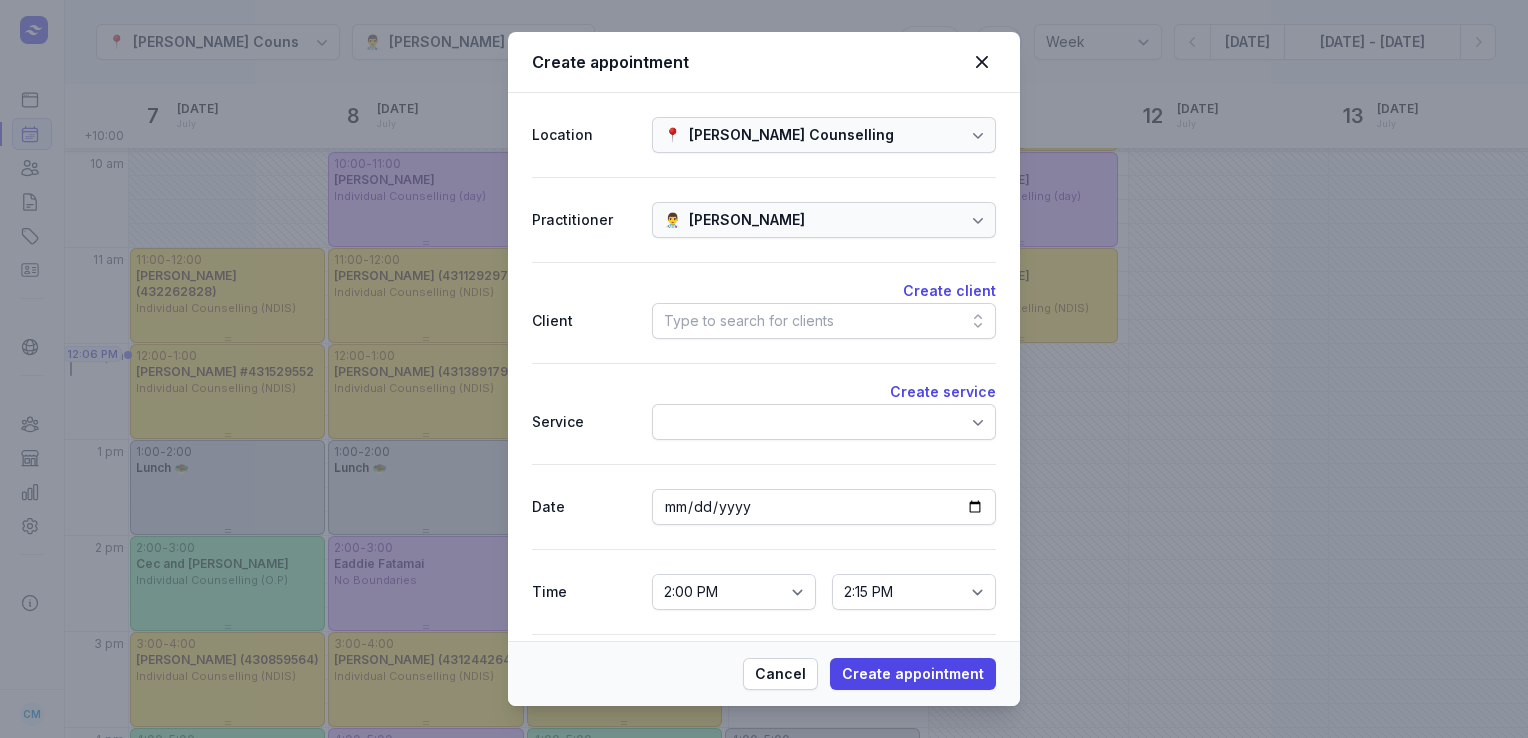 click on "Type to search for clients" 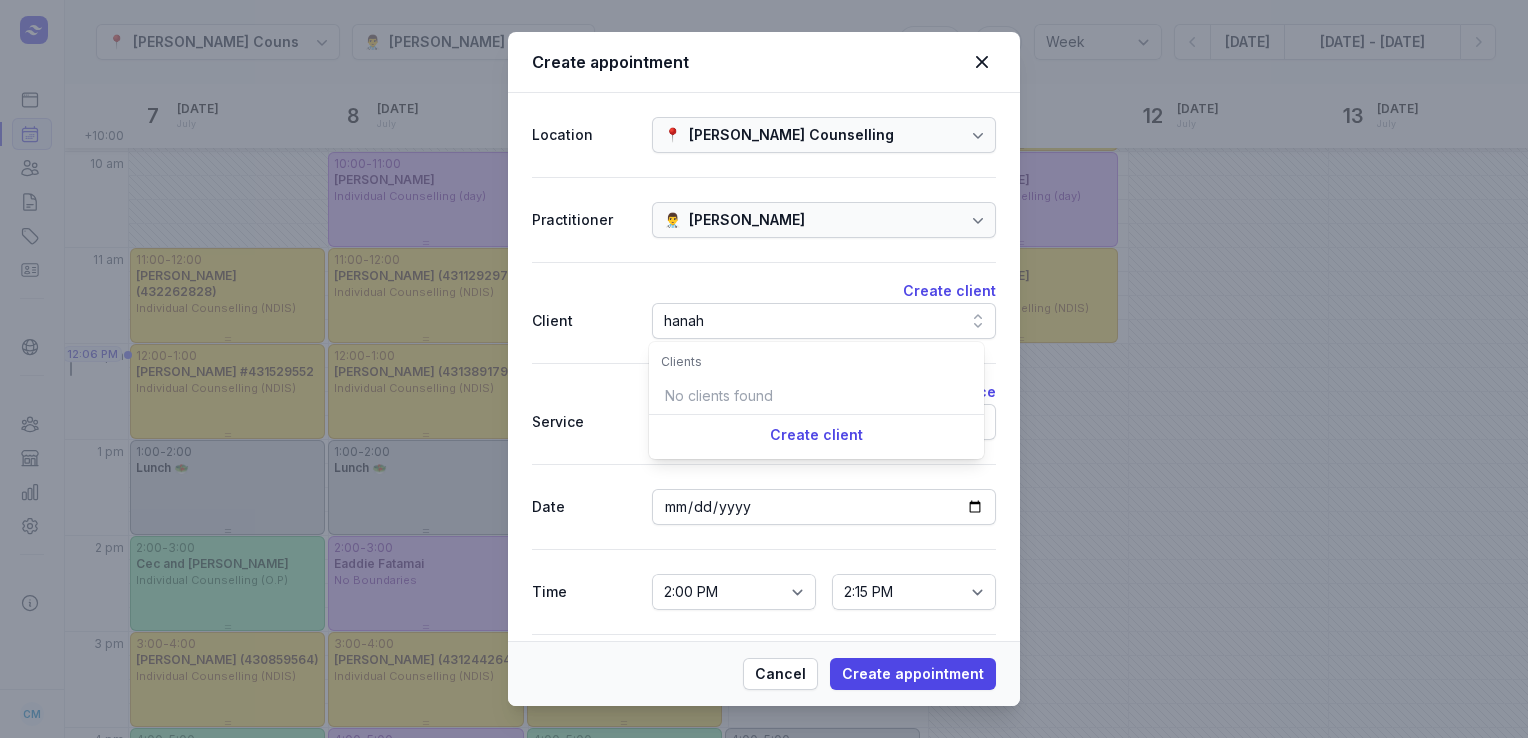 scroll, scrollTop: 0, scrollLeft: 29, axis: horizontal 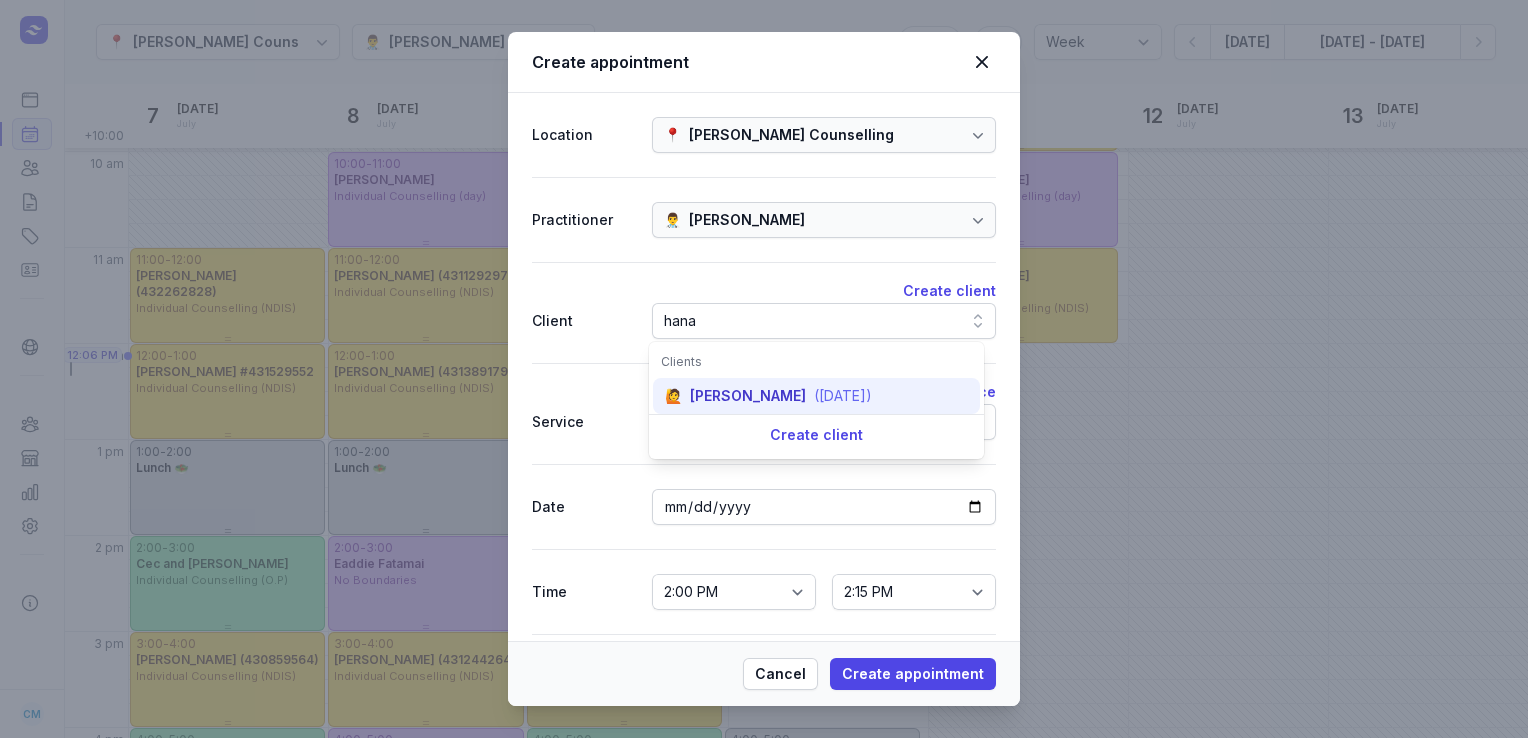 type on "hana" 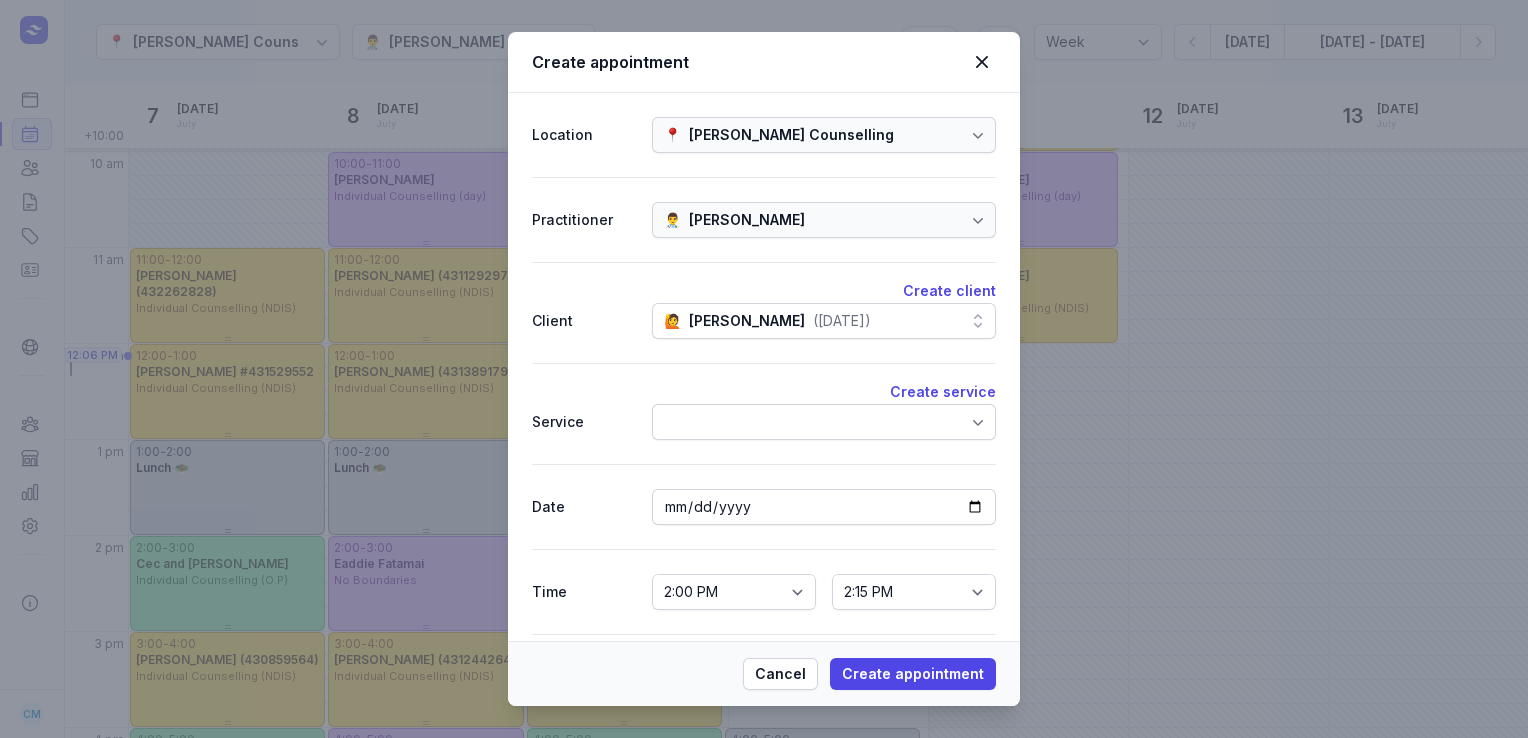 click at bounding box center [824, 422] 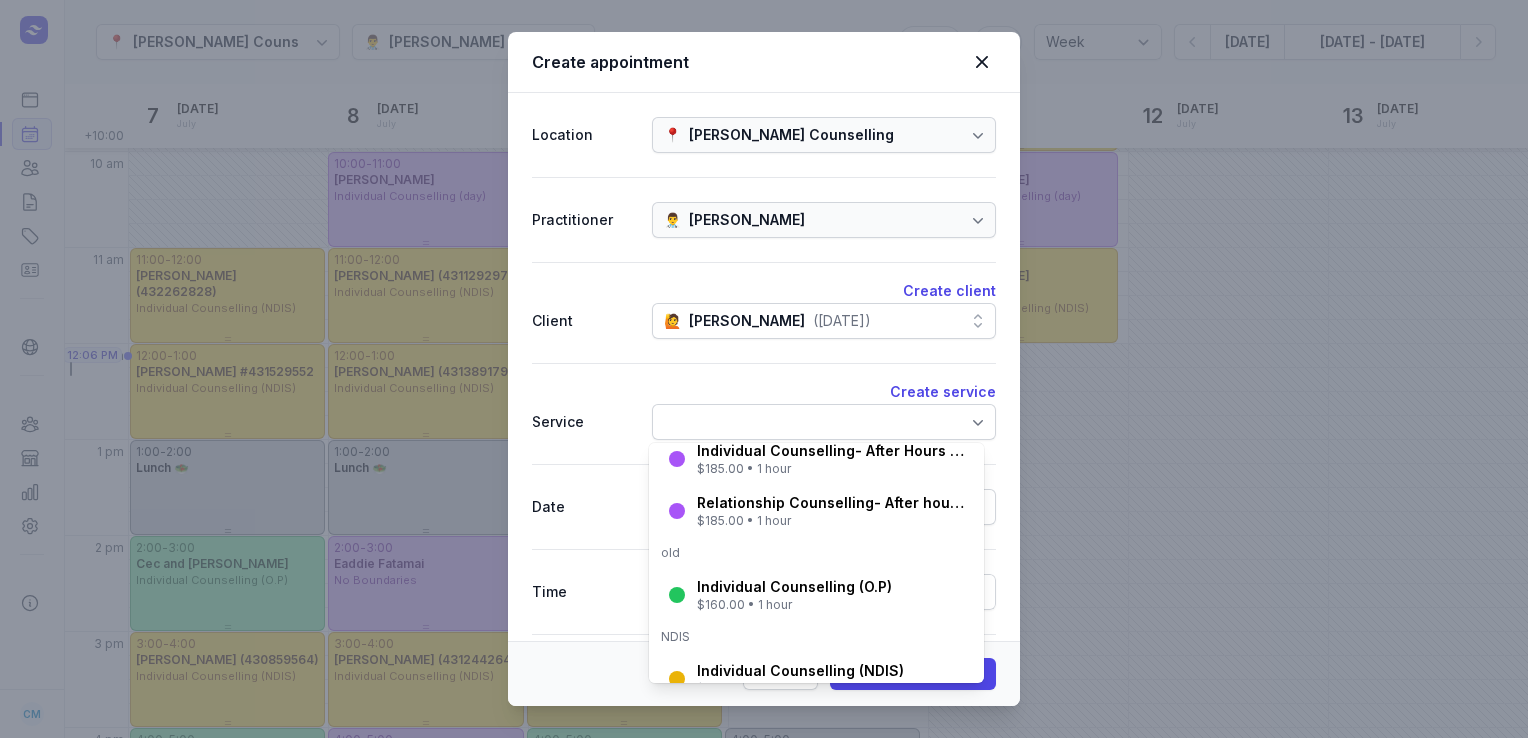 scroll, scrollTop: 203, scrollLeft: 0, axis: vertical 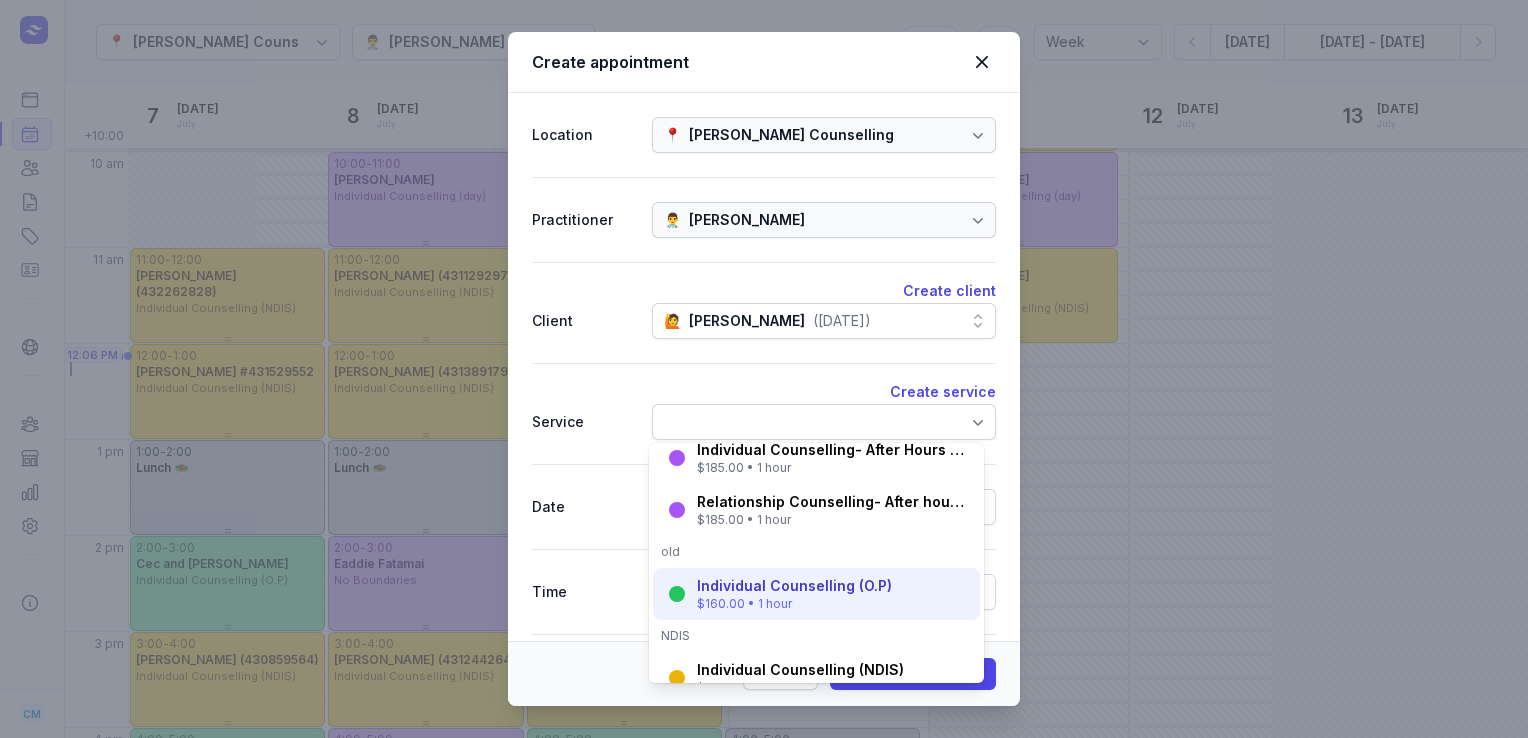 click on "Individual Counselling (O.P)" at bounding box center [794, 586] 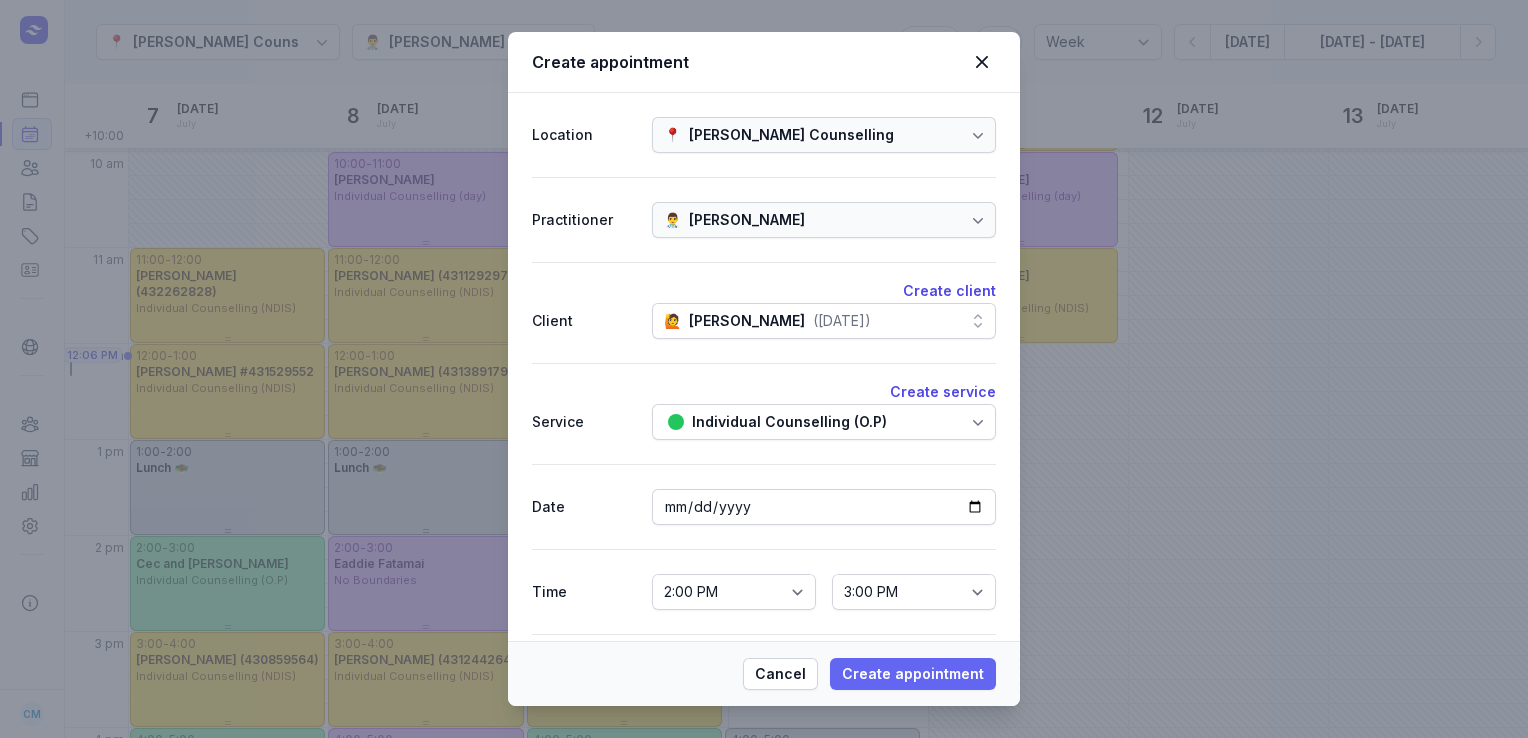 click on "Create appointment" at bounding box center (913, 674) 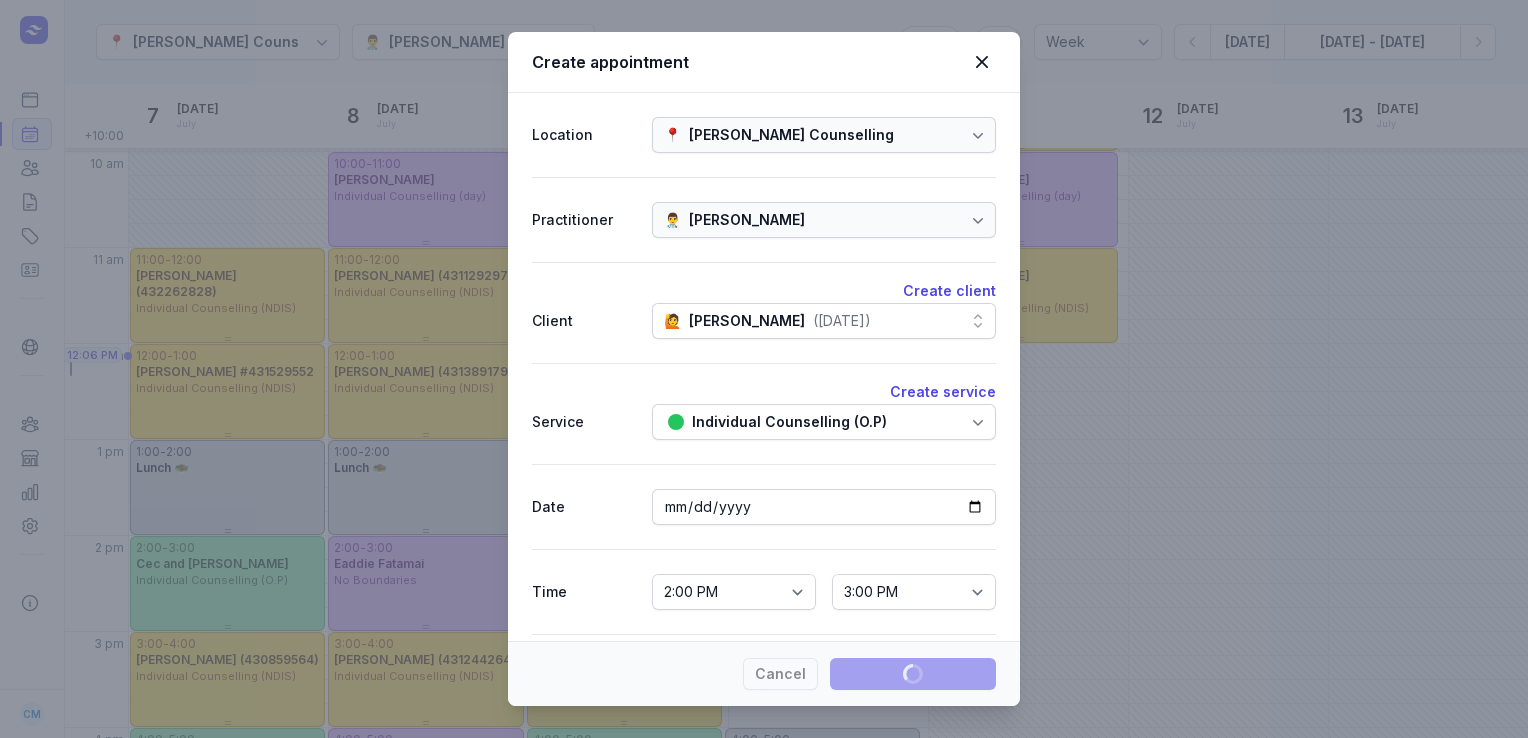 type 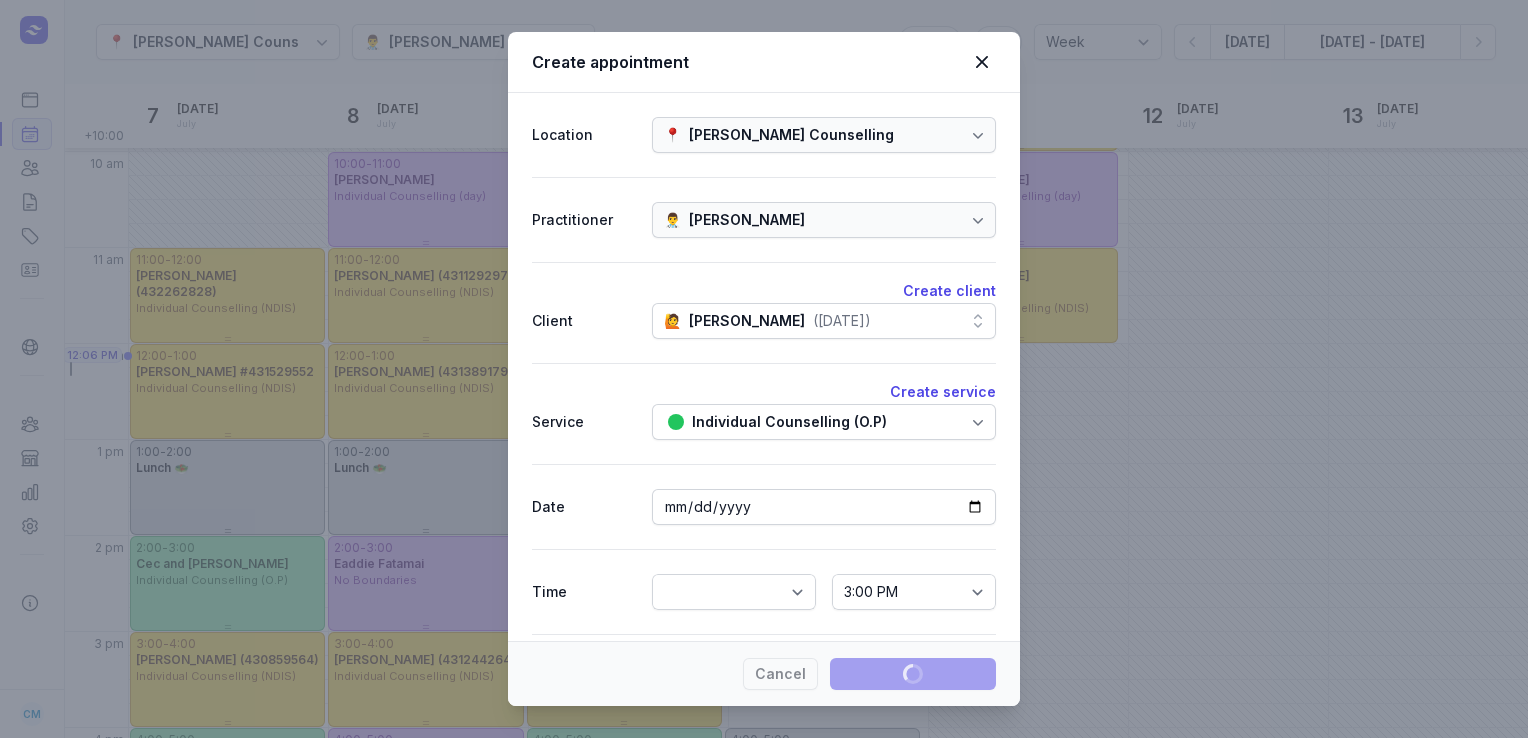 select 